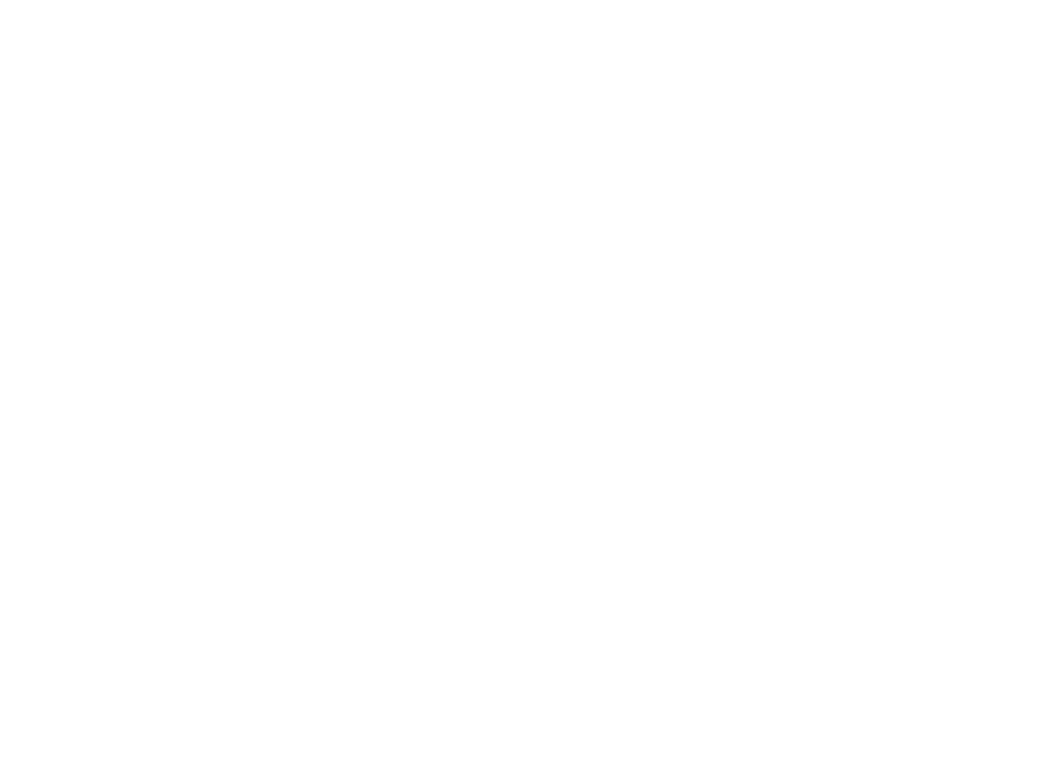 scroll, scrollTop: 0, scrollLeft: 0, axis: both 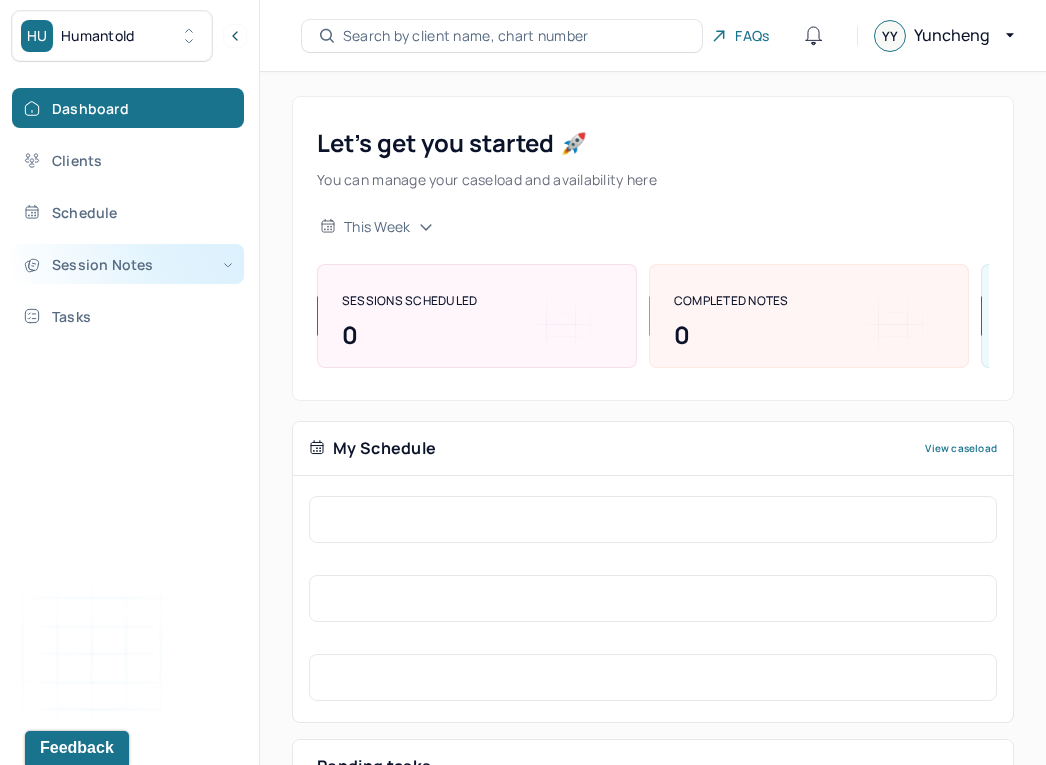 click on "Session Notes" at bounding box center (128, 264) 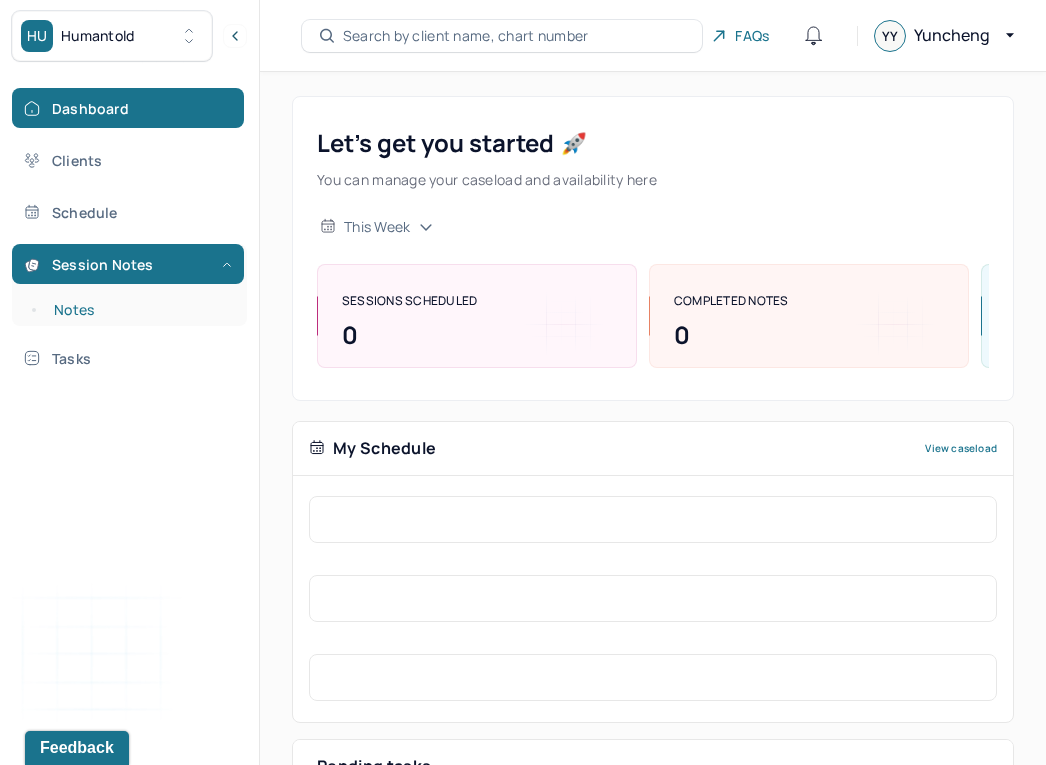 click on "Notes" at bounding box center (139, 310) 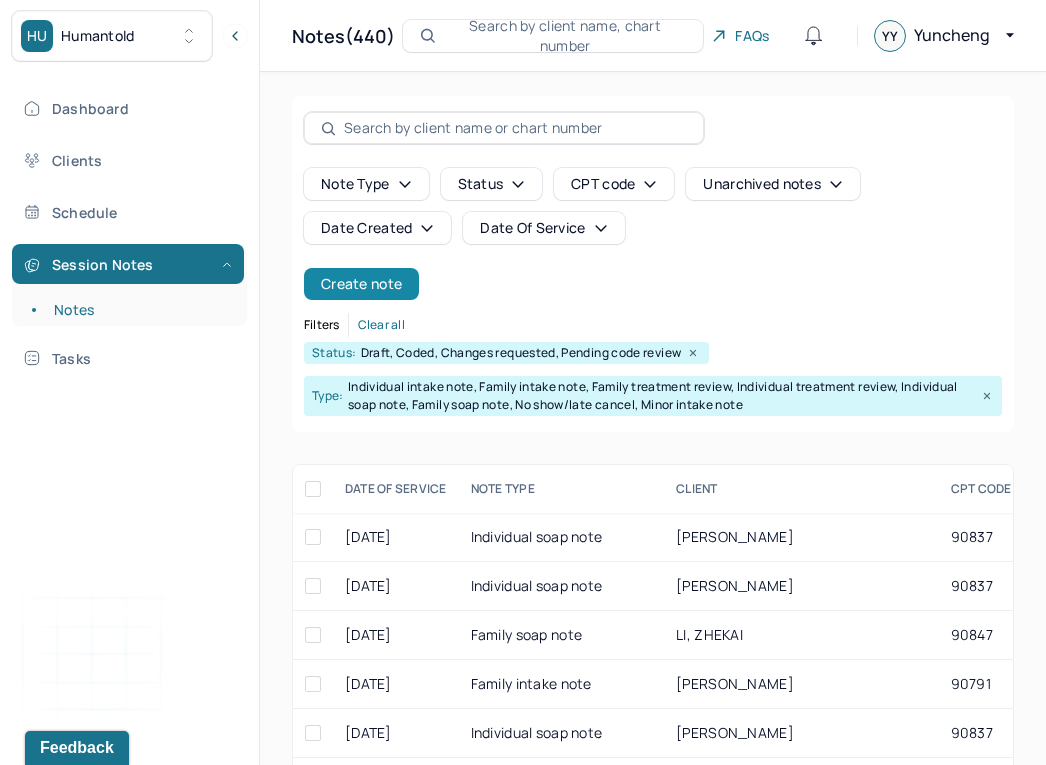 click on "Create note" at bounding box center [361, 284] 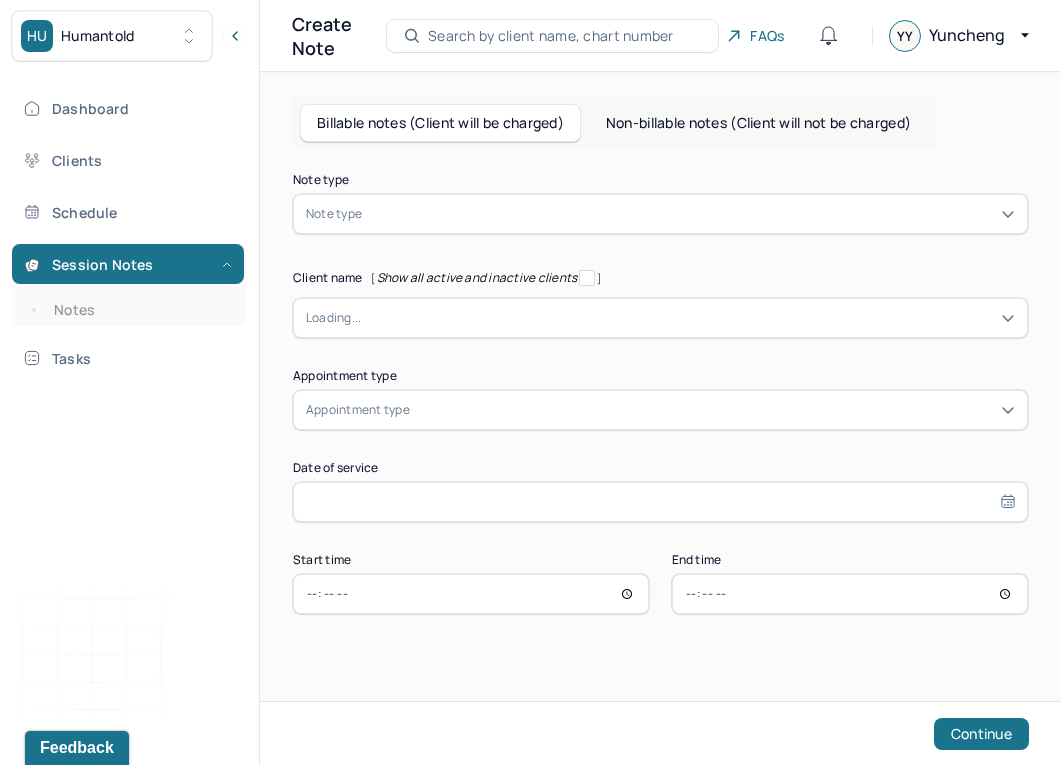click at bounding box center [690, 214] 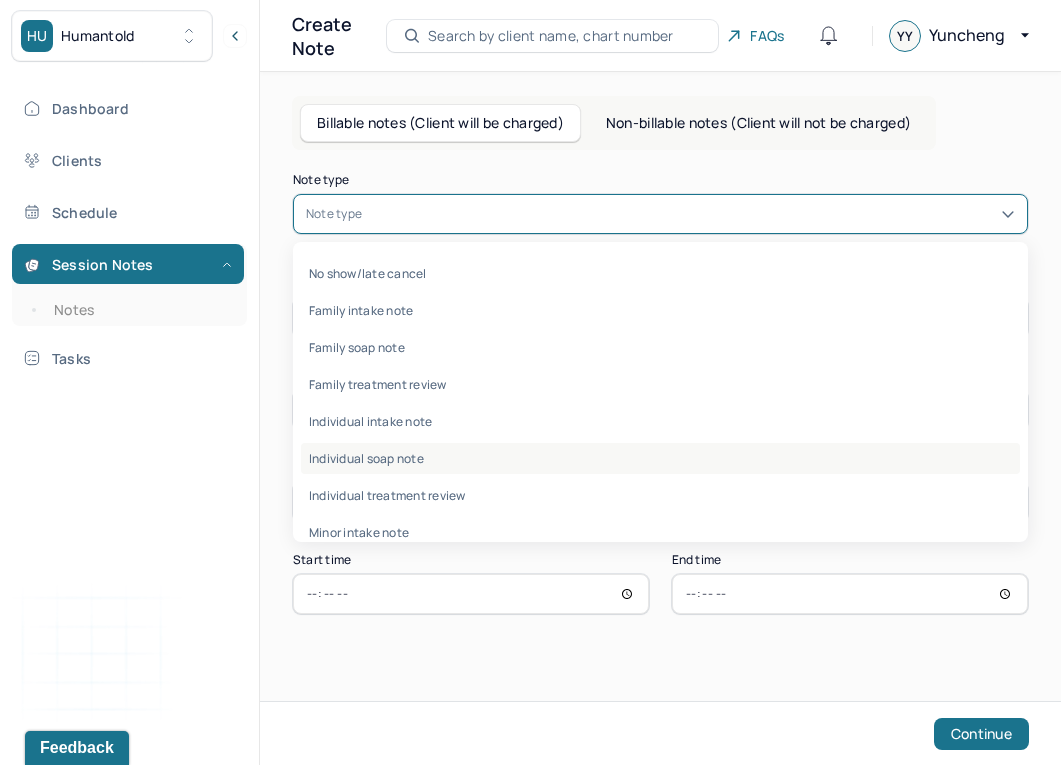click on "Individual soap note" at bounding box center (660, 458) 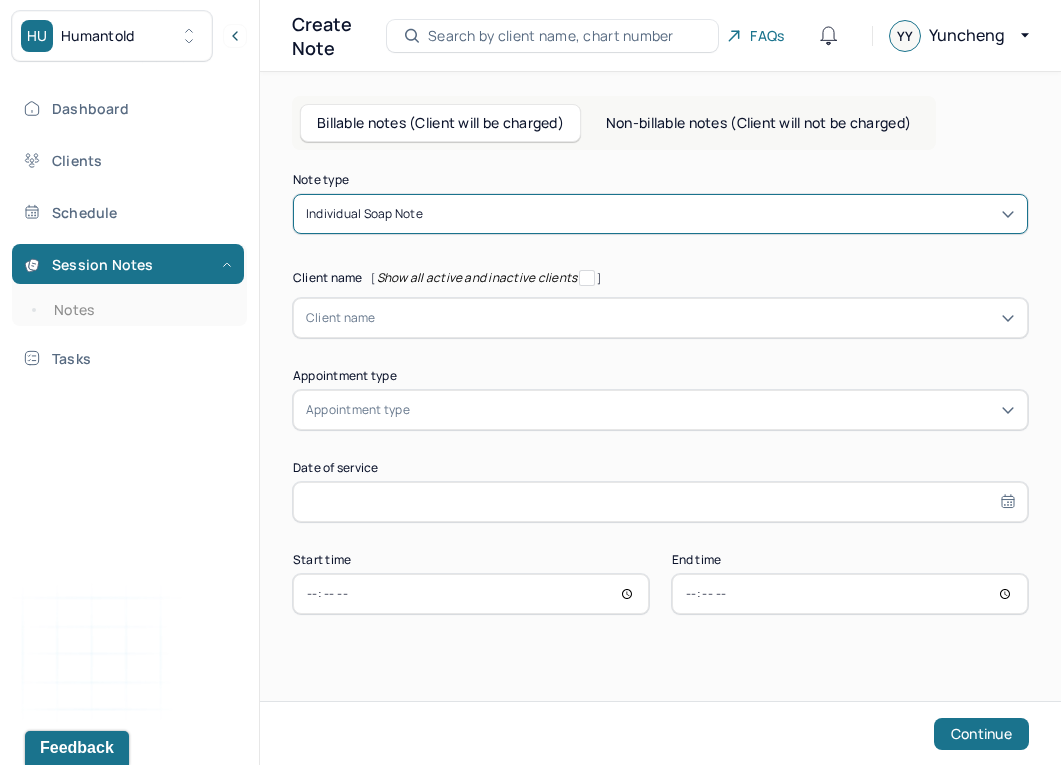 click at bounding box center (695, 318) 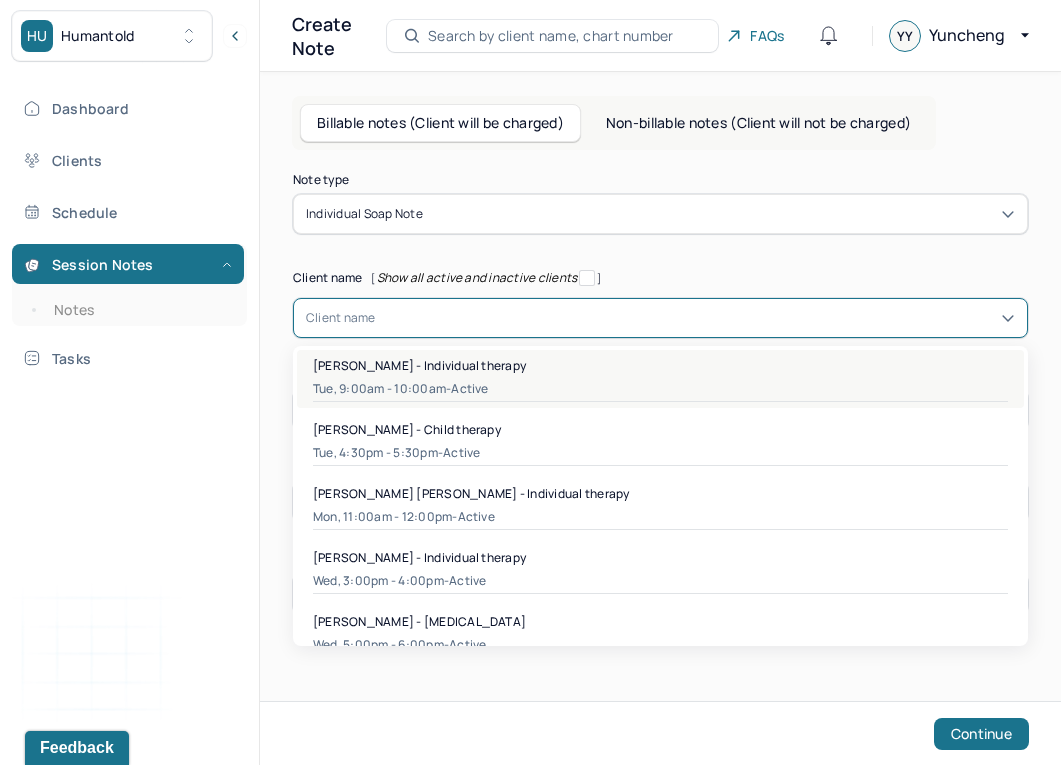 click on "Tue, 9:00am - 10:00am  -  active" at bounding box center (660, 389) 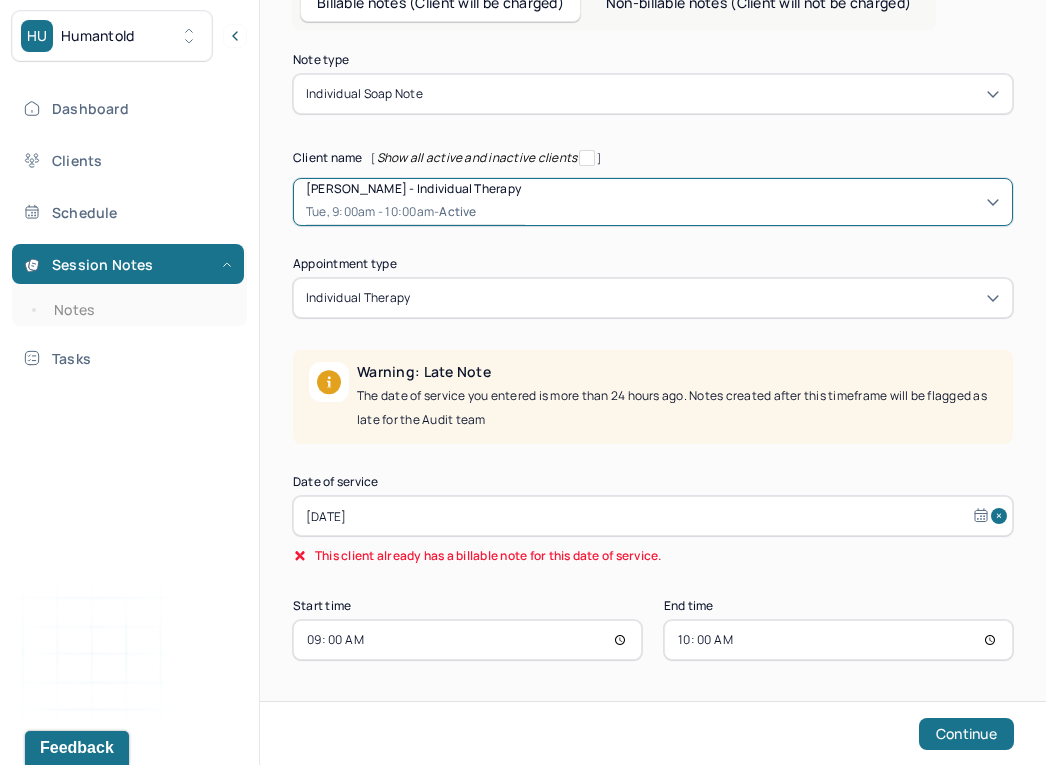 scroll, scrollTop: 120, scrollLeft: 0, axis: vertical 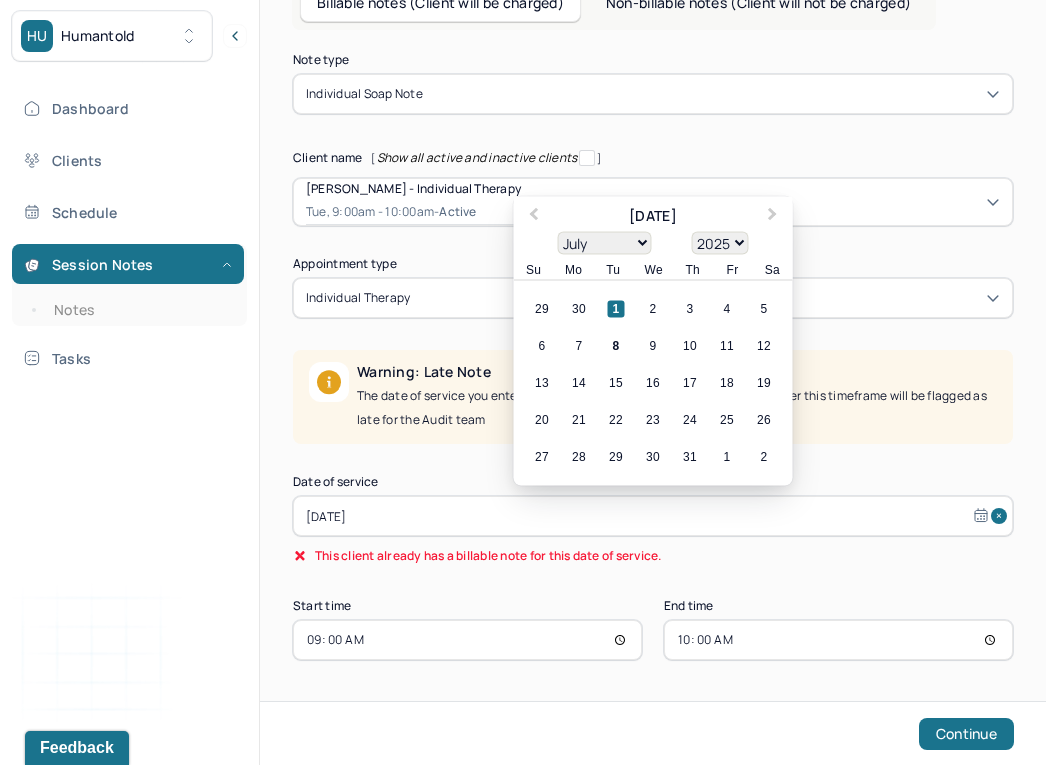 click on "[DATE]" at bounding box center [653, 516] 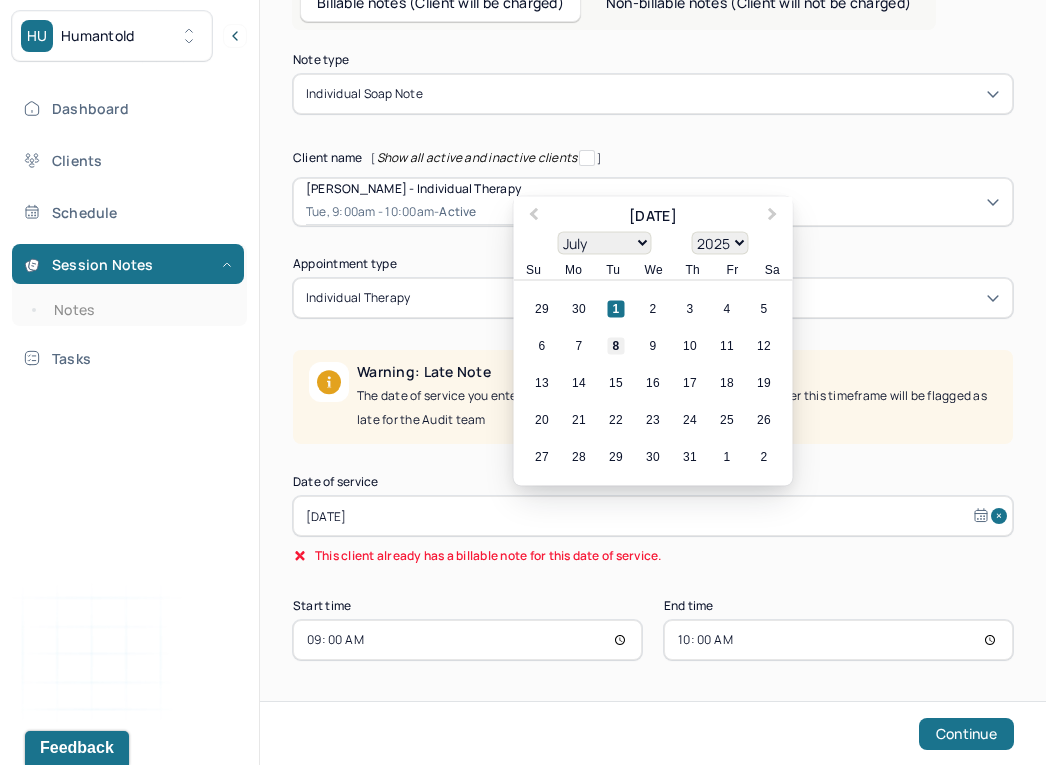 click on "8" at bounding box center [616, 346] 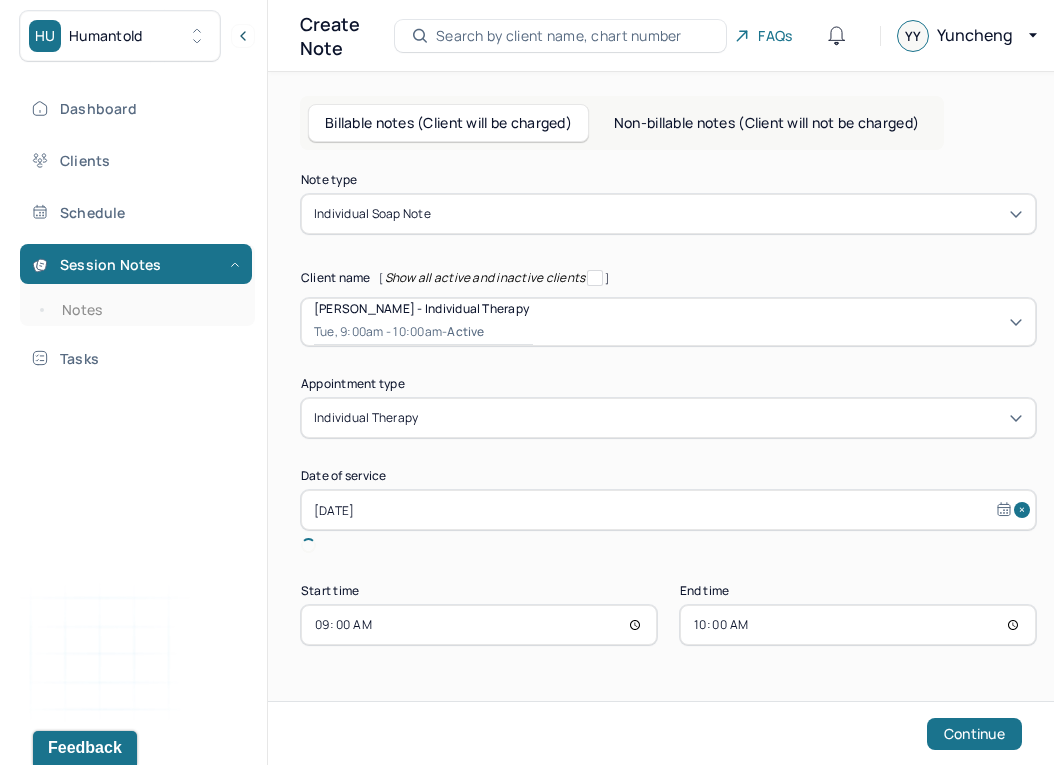 scroll, scrollTop: 0, scrollLeft: 0, axis: both 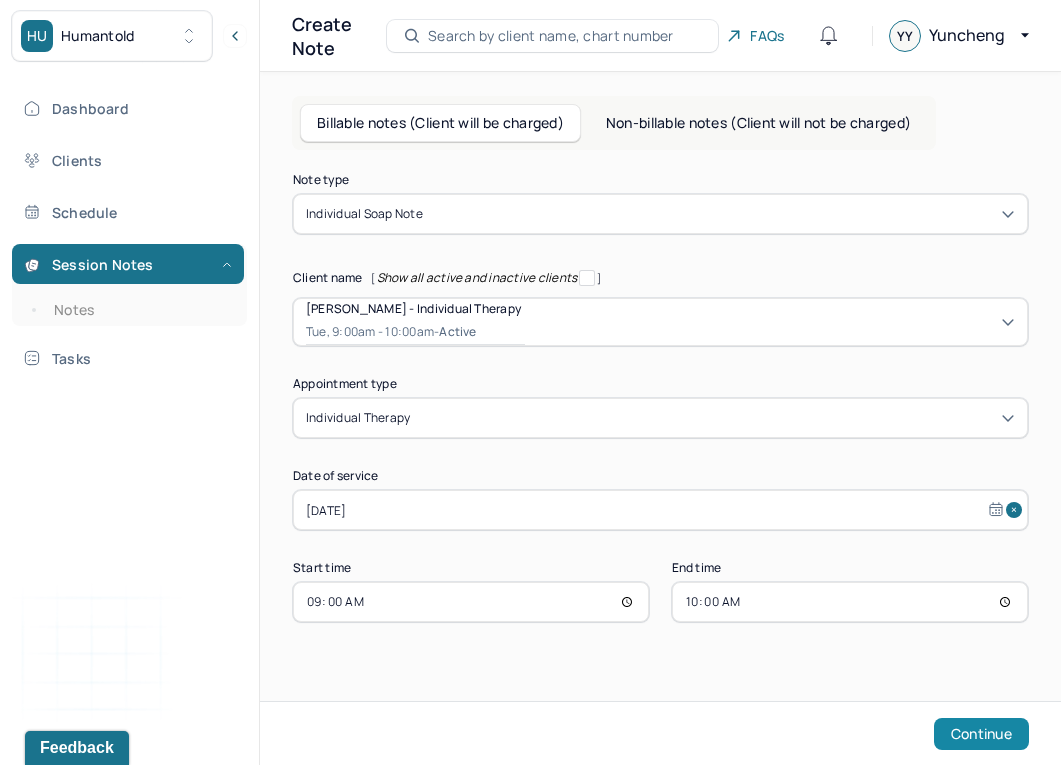 click on "Continue" at bounding box center (981, 734) 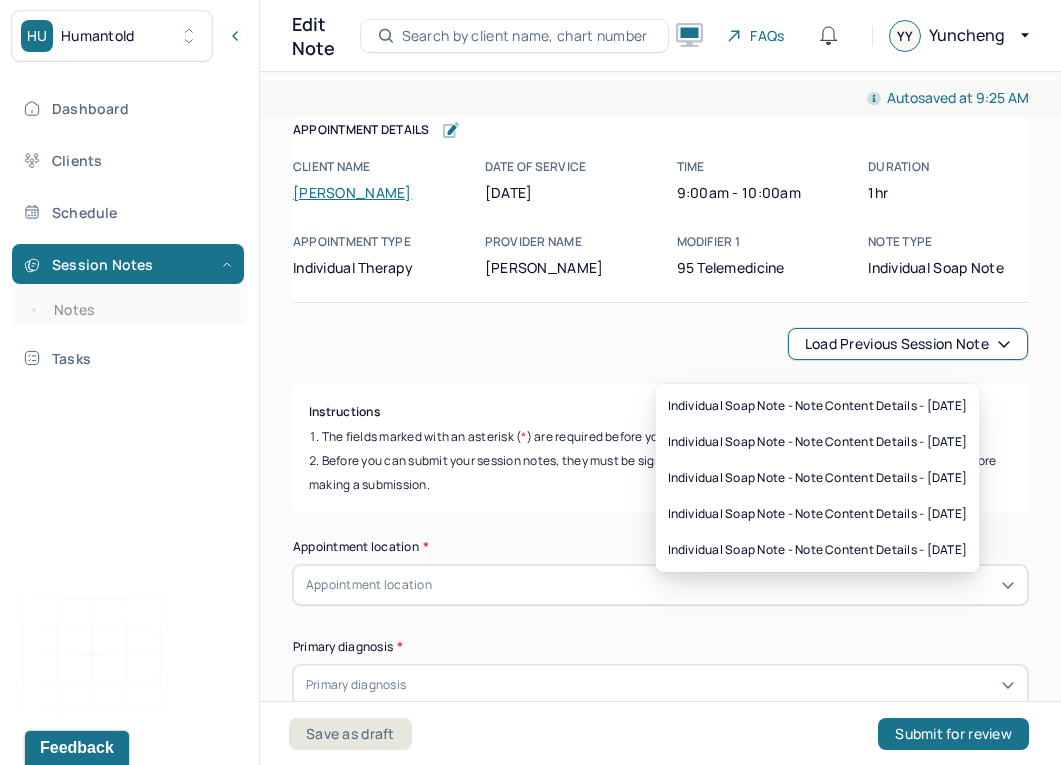 click on "Load previous session note" at bounding box center [908, 344] 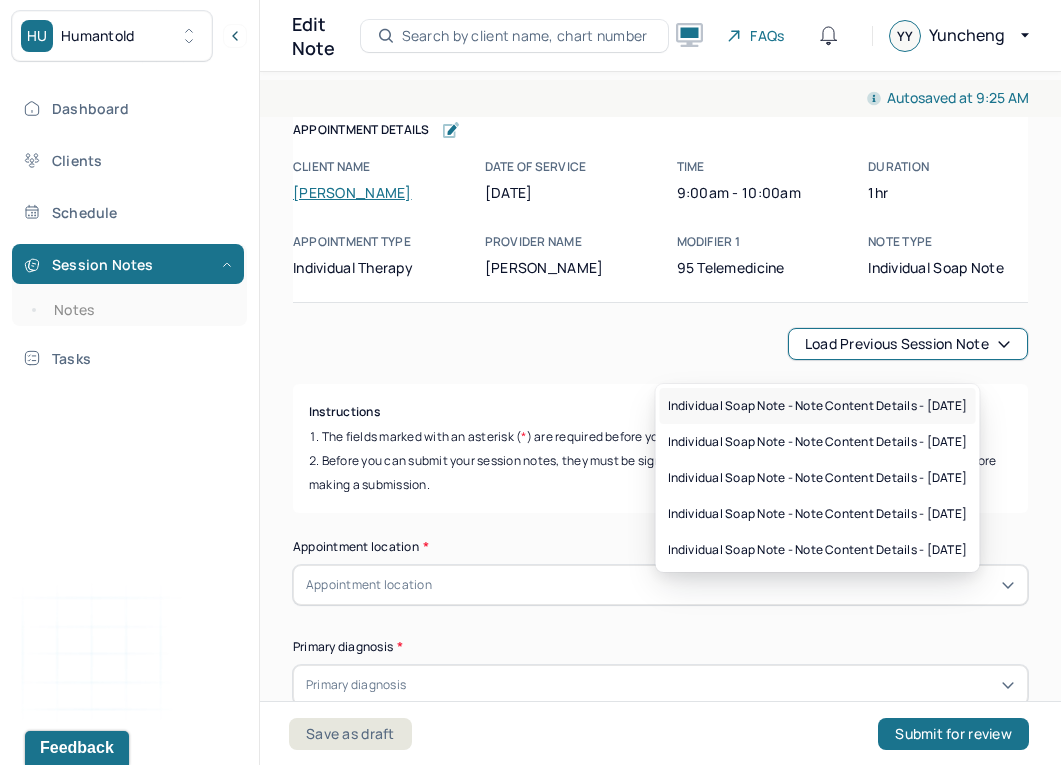 click on "Individual soap note   - Note content Details -   [DATE]" at bounding box center (818, 406) 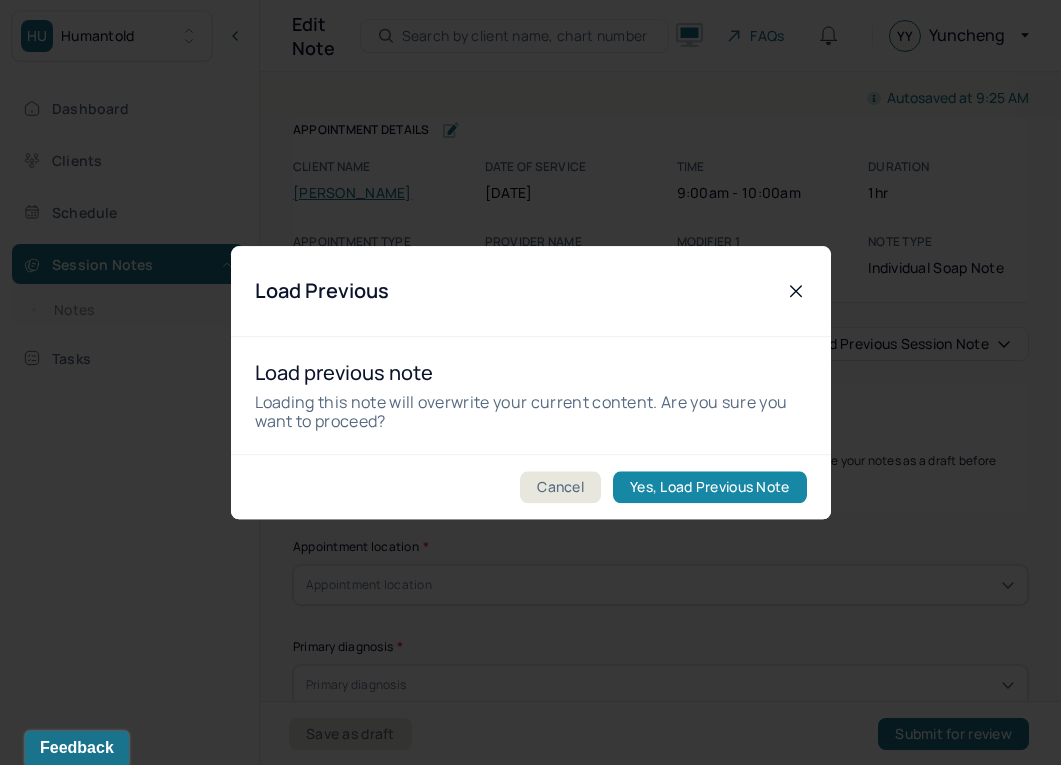 click on "Yes, Load Previous Note" at bounding box center (709, 487) 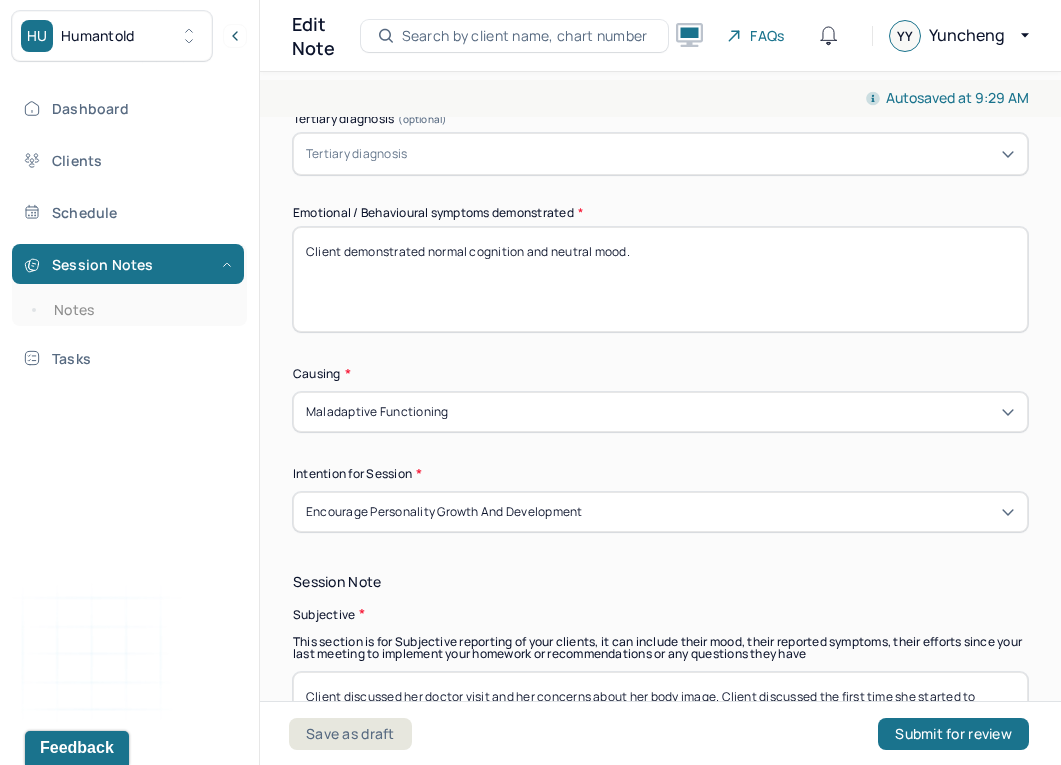 scroll, scrollTop: 984, scrollLeft: 0, axis: vertical 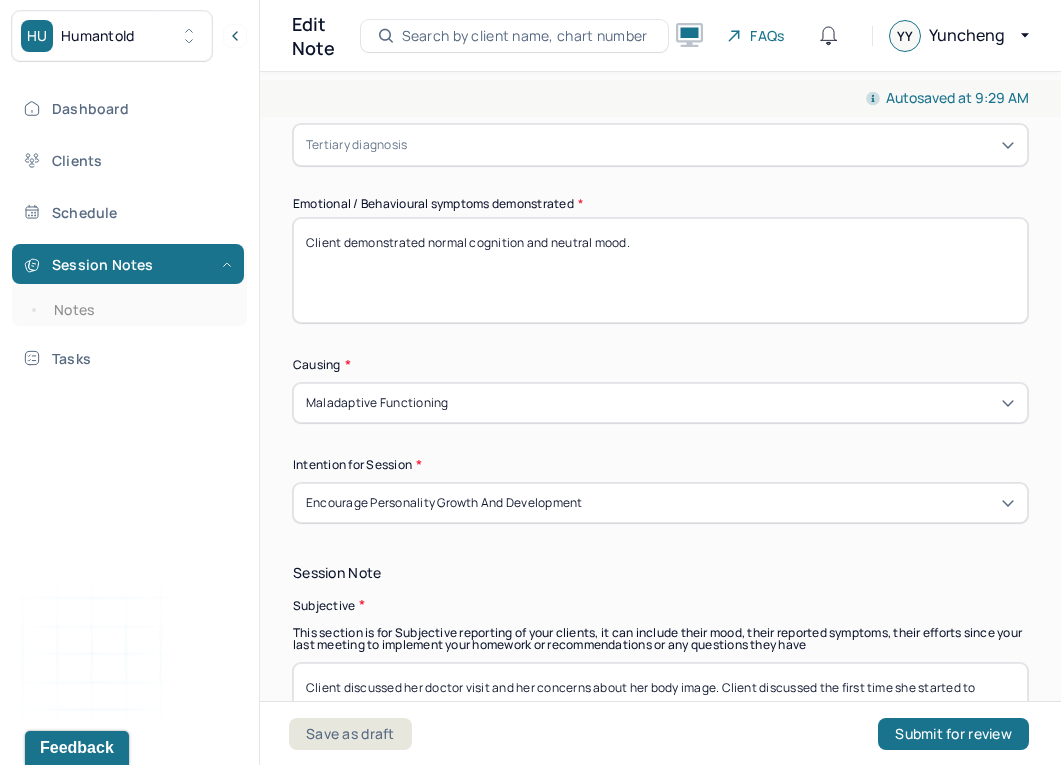 drag, startPoint x: 344, startPoint y: 255, endPoint x: 626, endPoint y: 250, distance: 282.0443 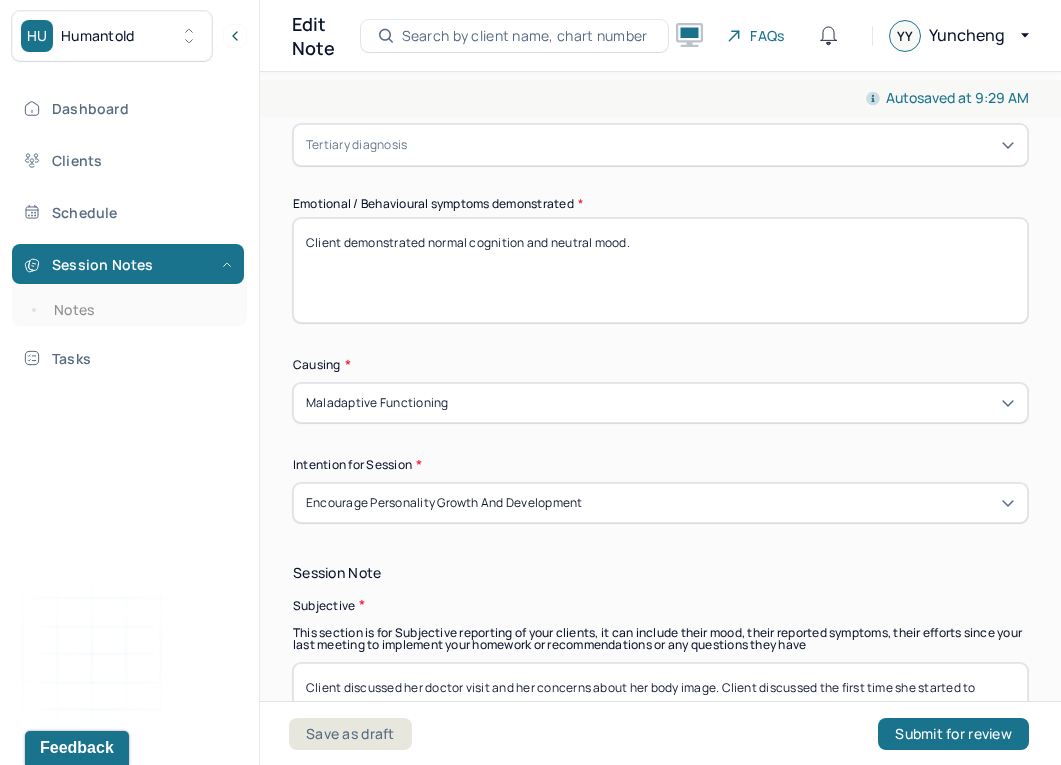 click on "Client demonstrated normal cognition and neutral mood." at bounding box center [660, 270] 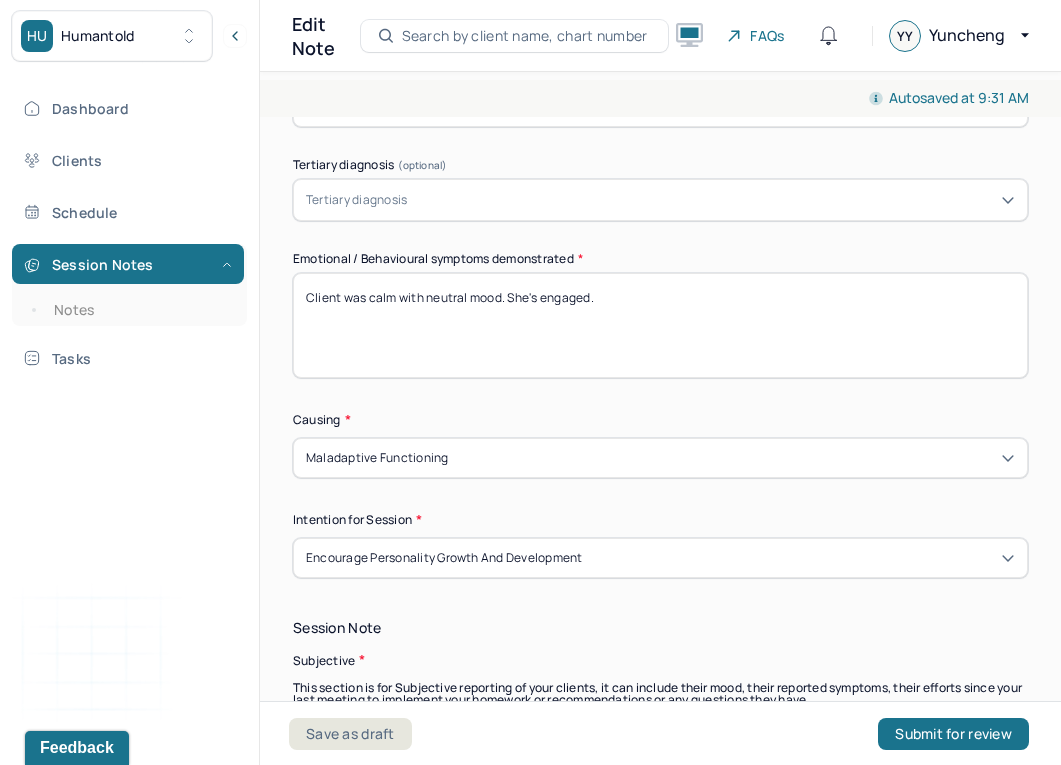 scroll, scrollTop: 1244, scrollLeft: 0, axis: vertical 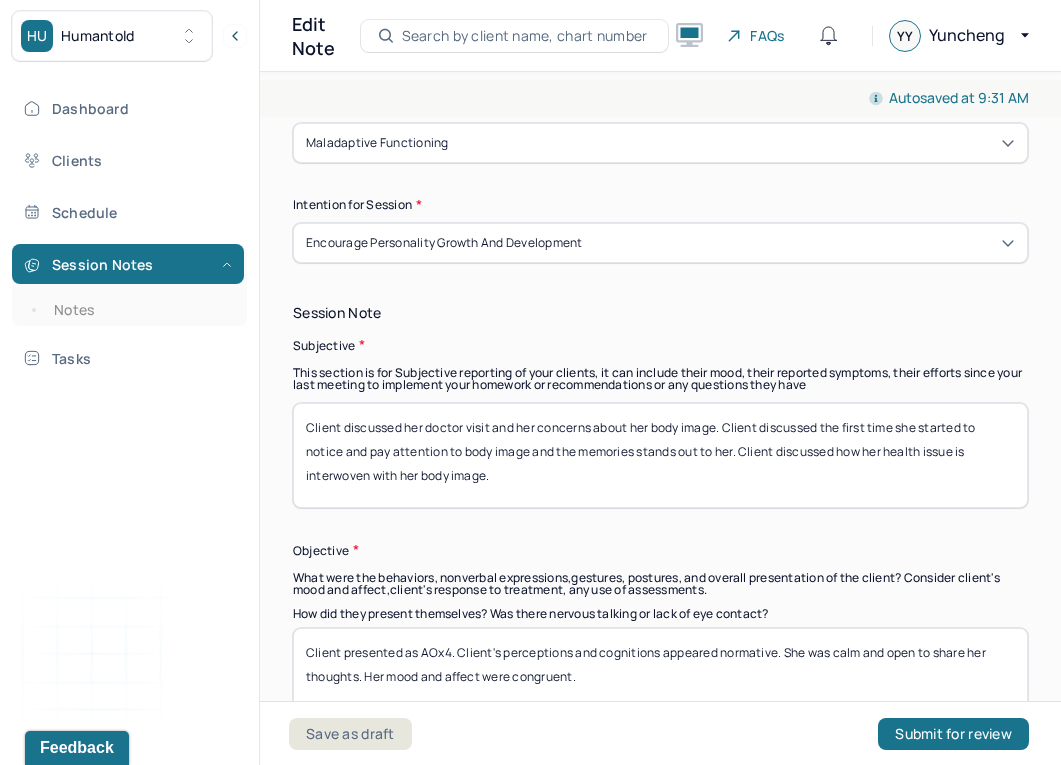 type on "Client was calm with neutral mood. She's engaged." 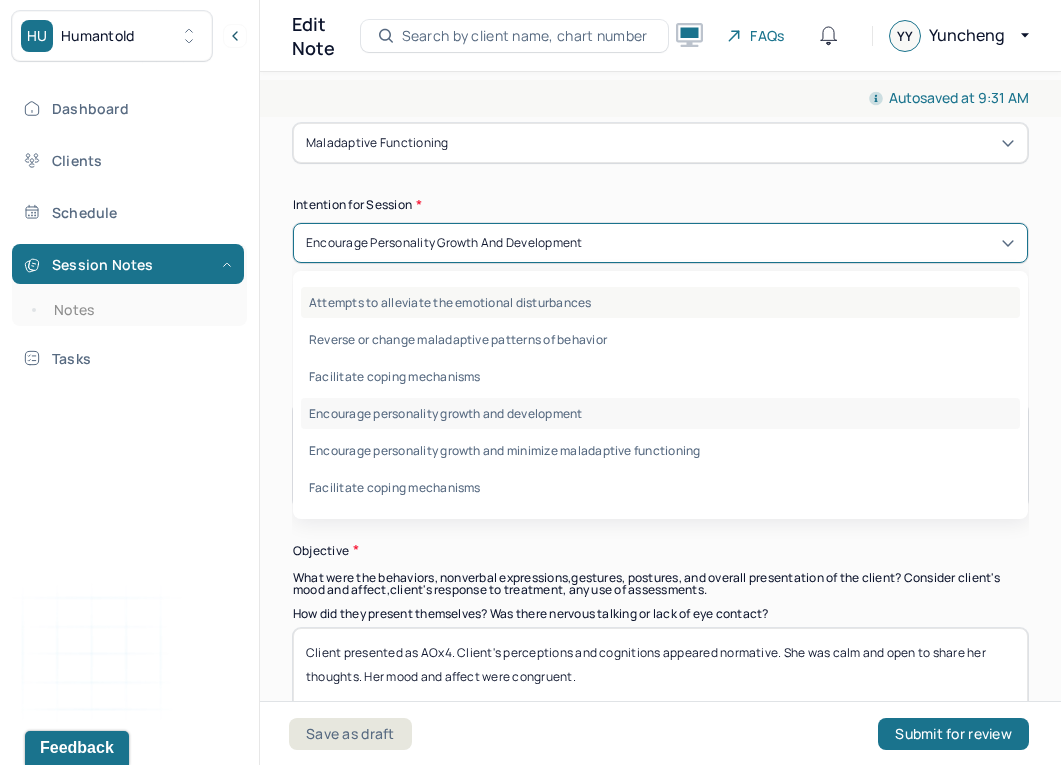 click on "Attempts to alleviate the emotional disturbances" at bounding box center [660, 302] 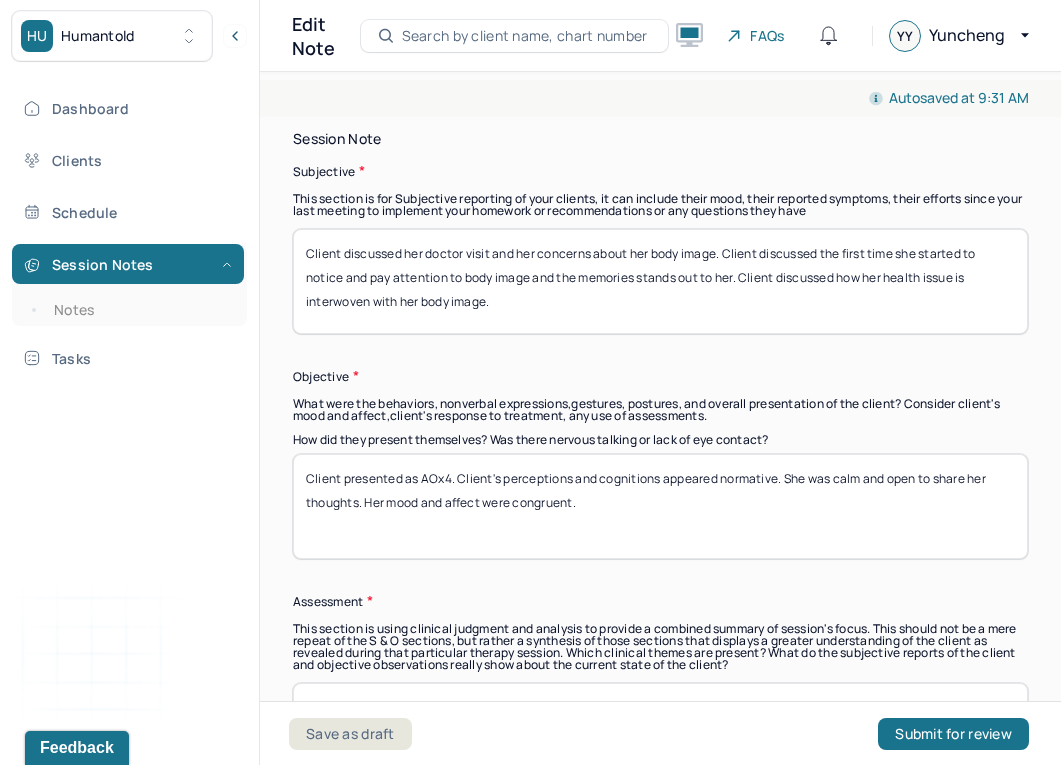 scroll, scrollTop: 1421, scrollLeft: 0, axis: vertical 